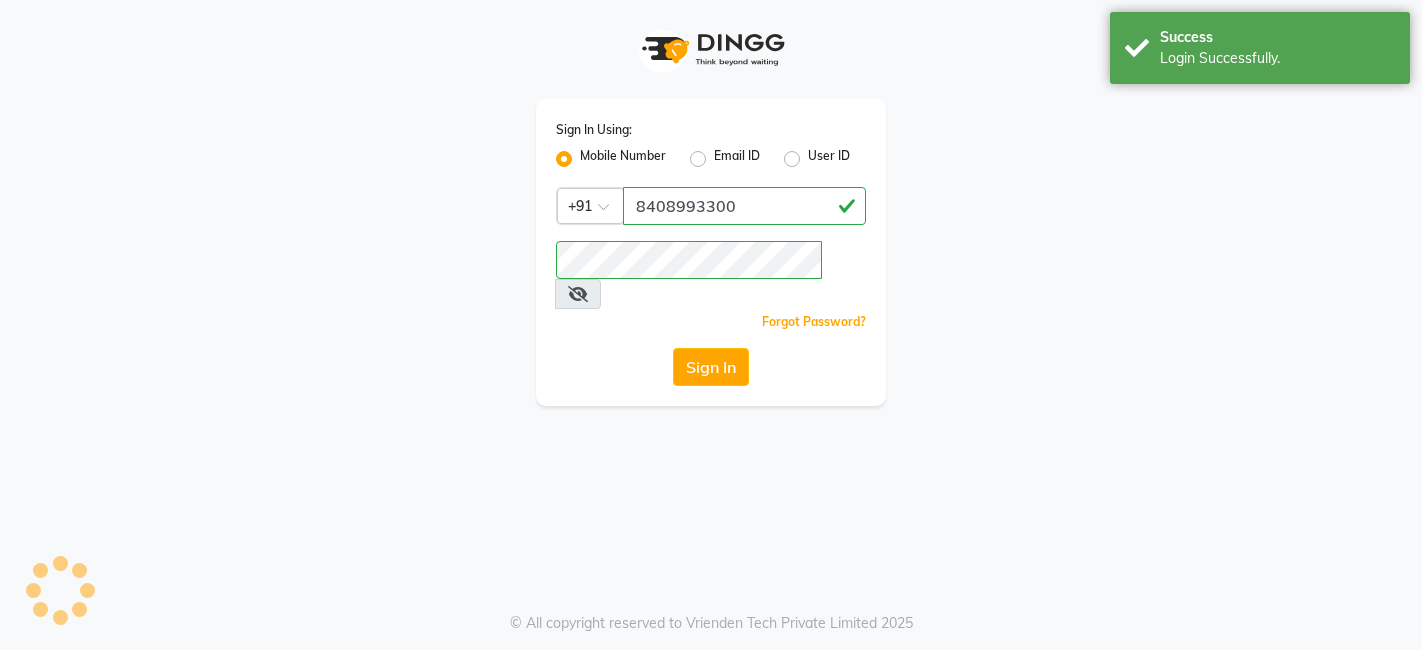 scroll, scrollTop: 0, scrollLeft: 0, axis: both 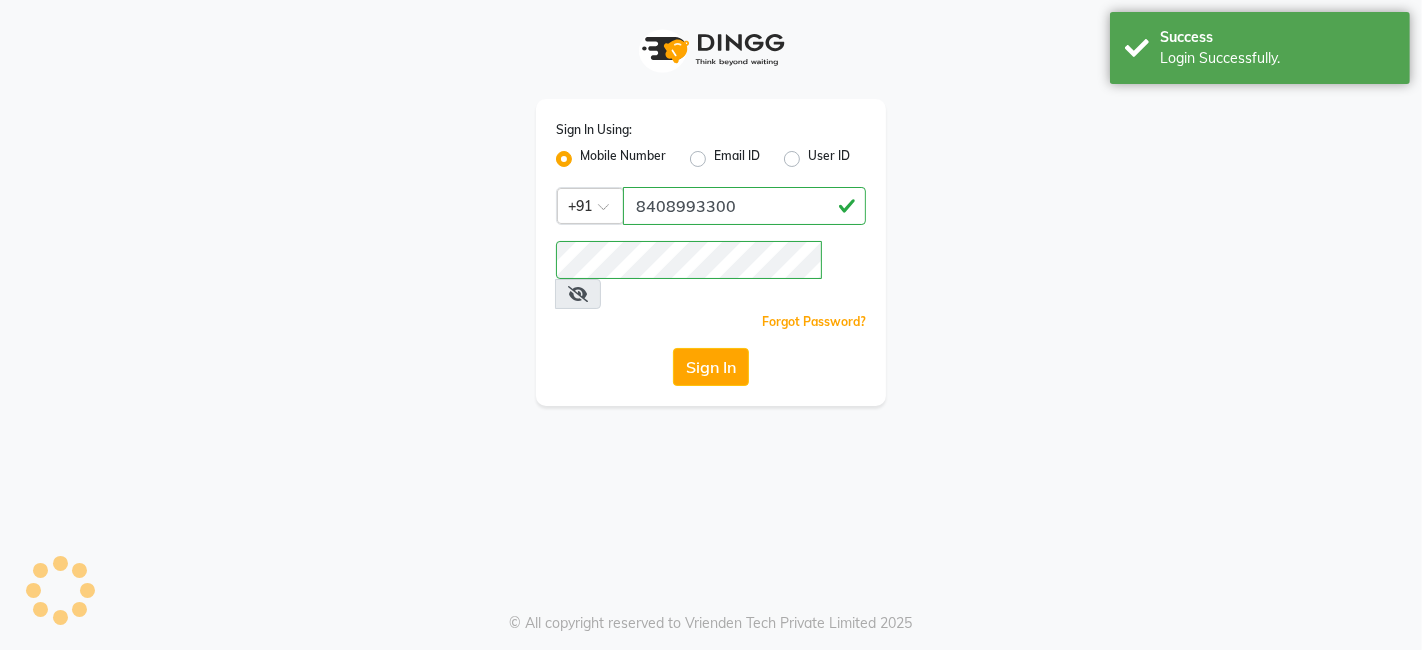select on "service" 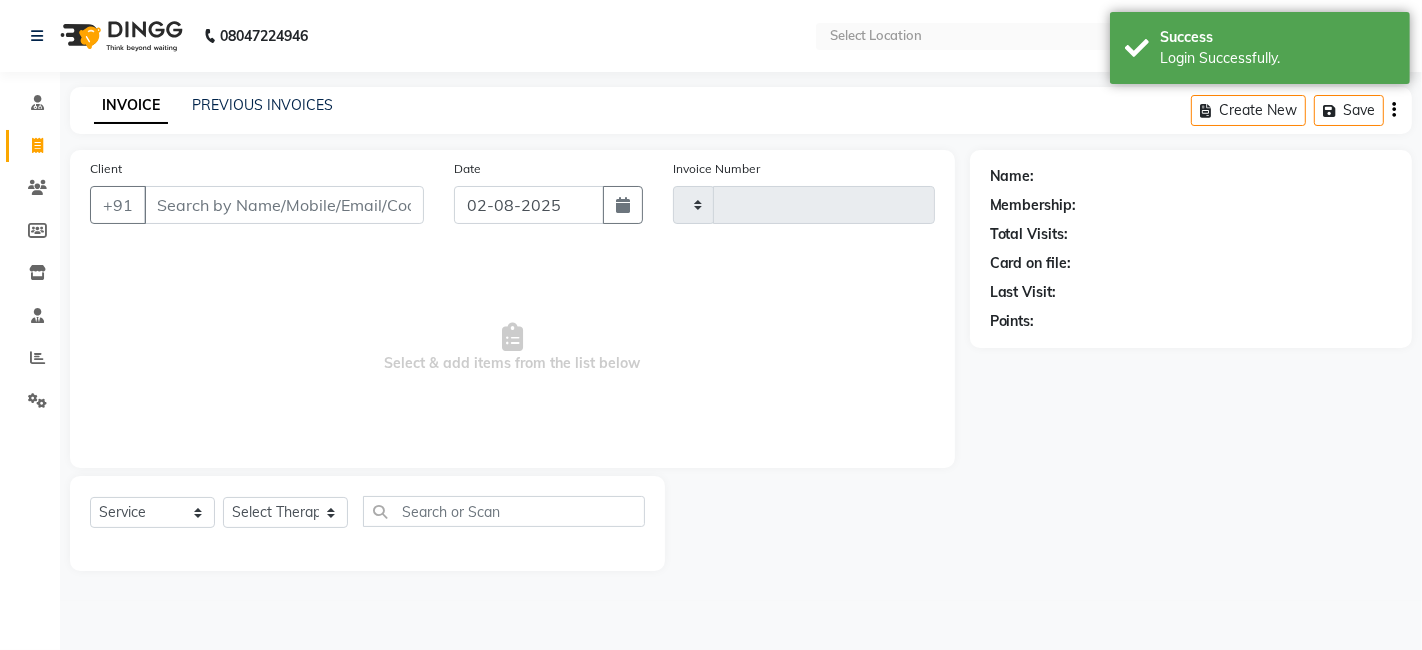 select on "en" 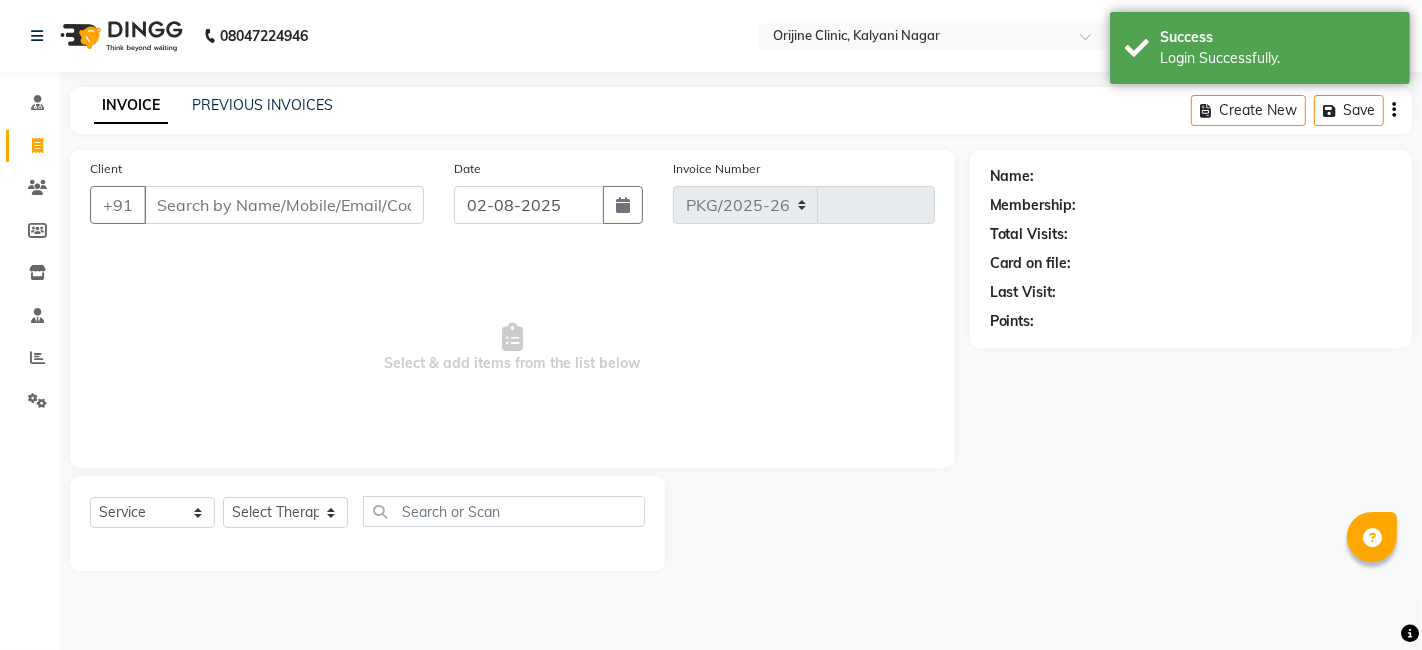 select on "702" 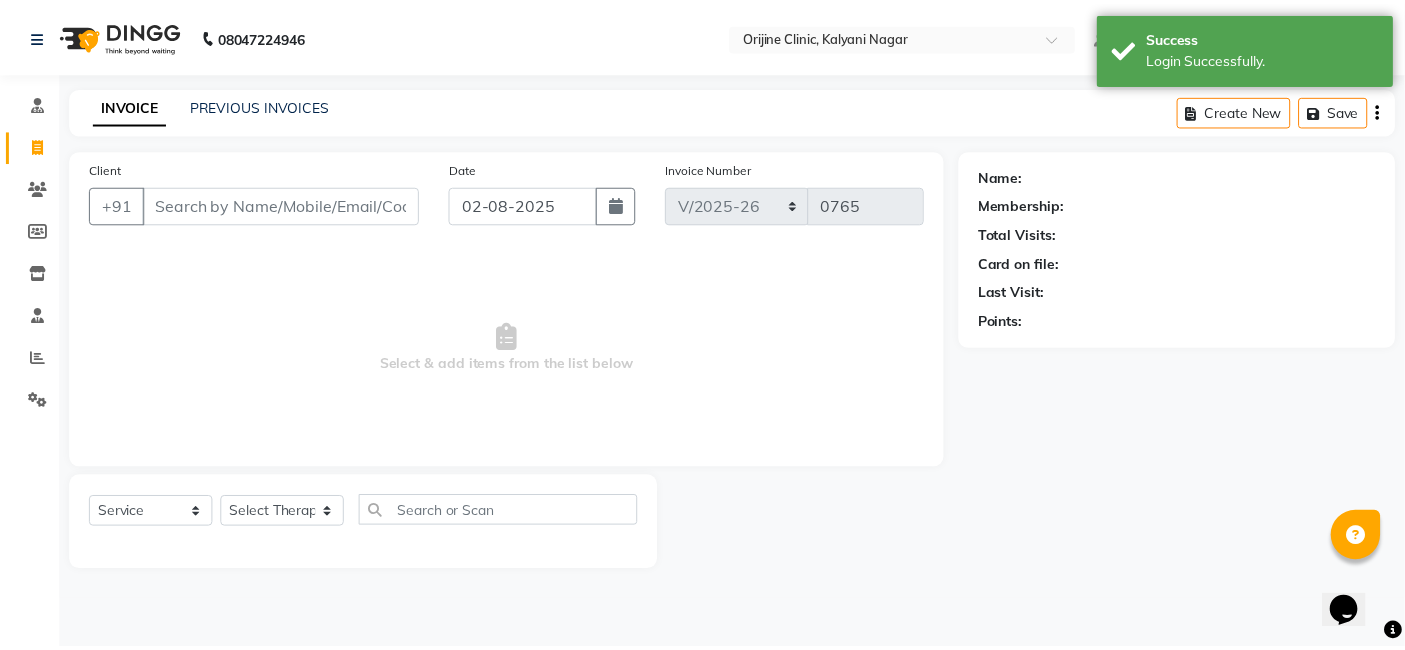 scroll, scrollTop: 0, scrollLeft: 0, axis: both 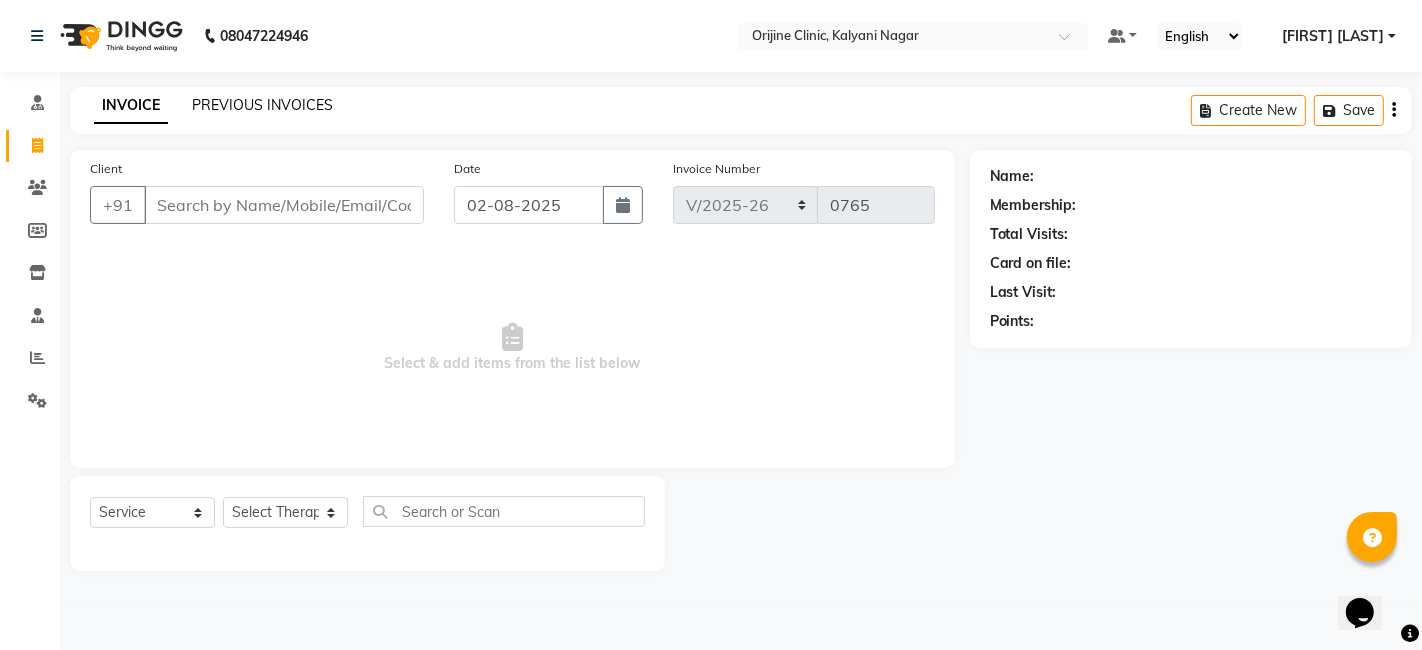 click on "PREVIOUS INVOICES" 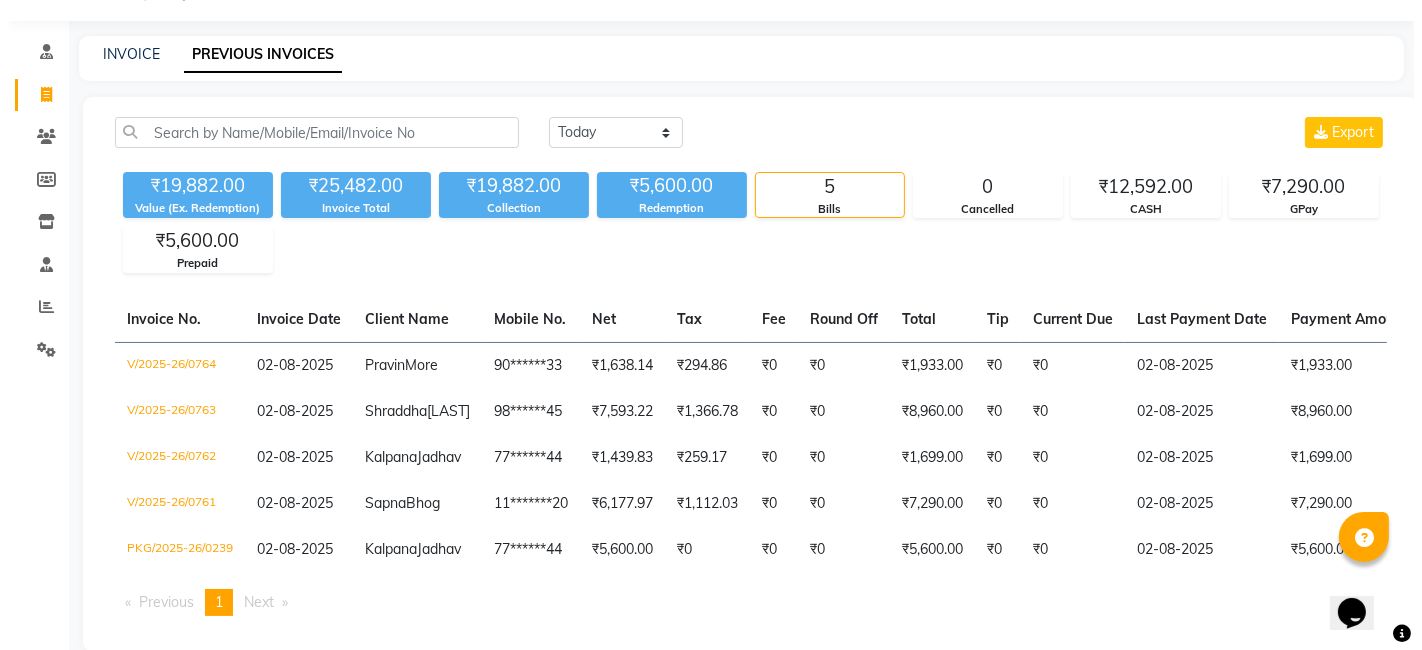 scroll, scrollTop: 0, scrollLeft: 0, axis: both 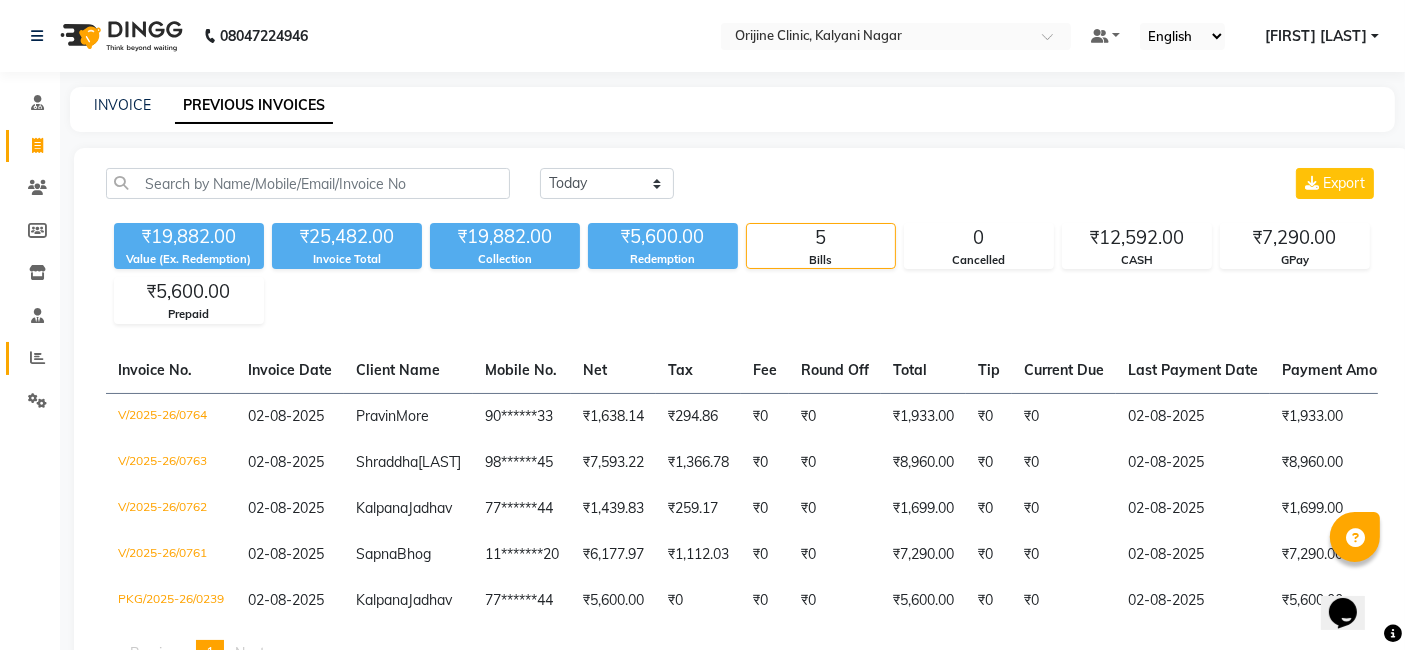 click on "Reports" 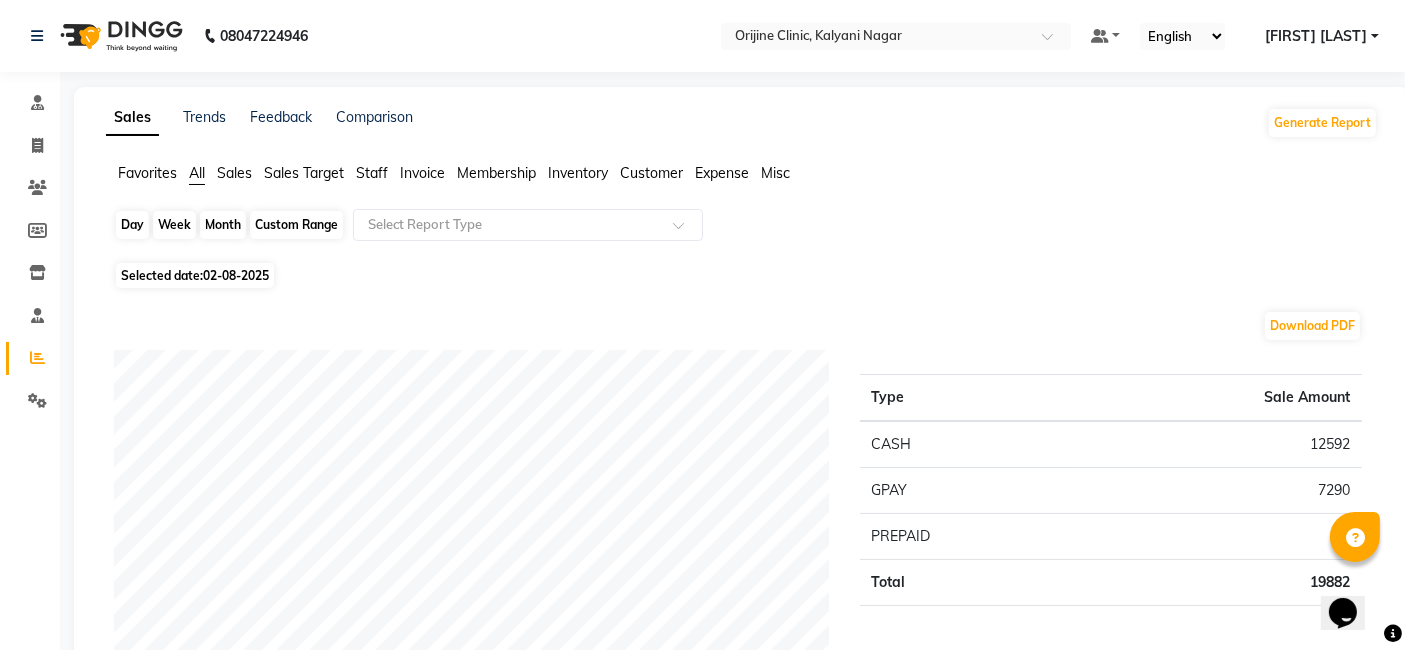 click on "Day" 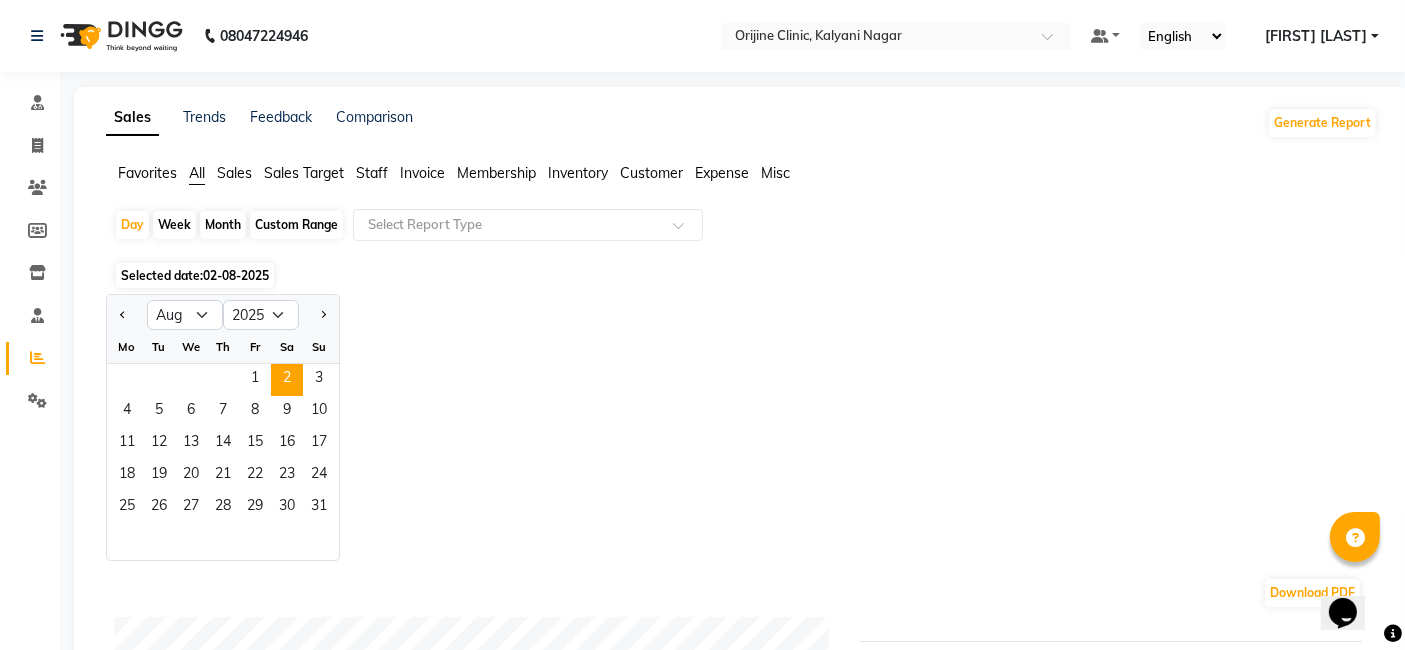 click on "Week" 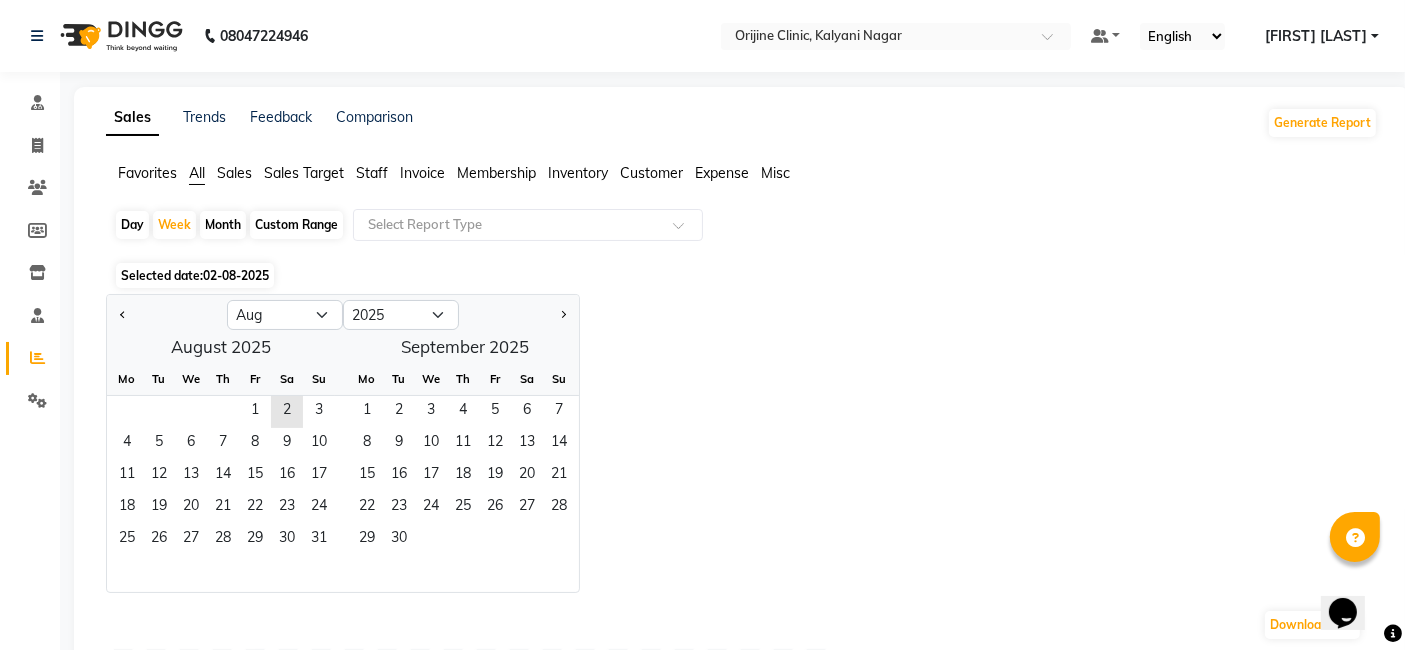 click on "Day" 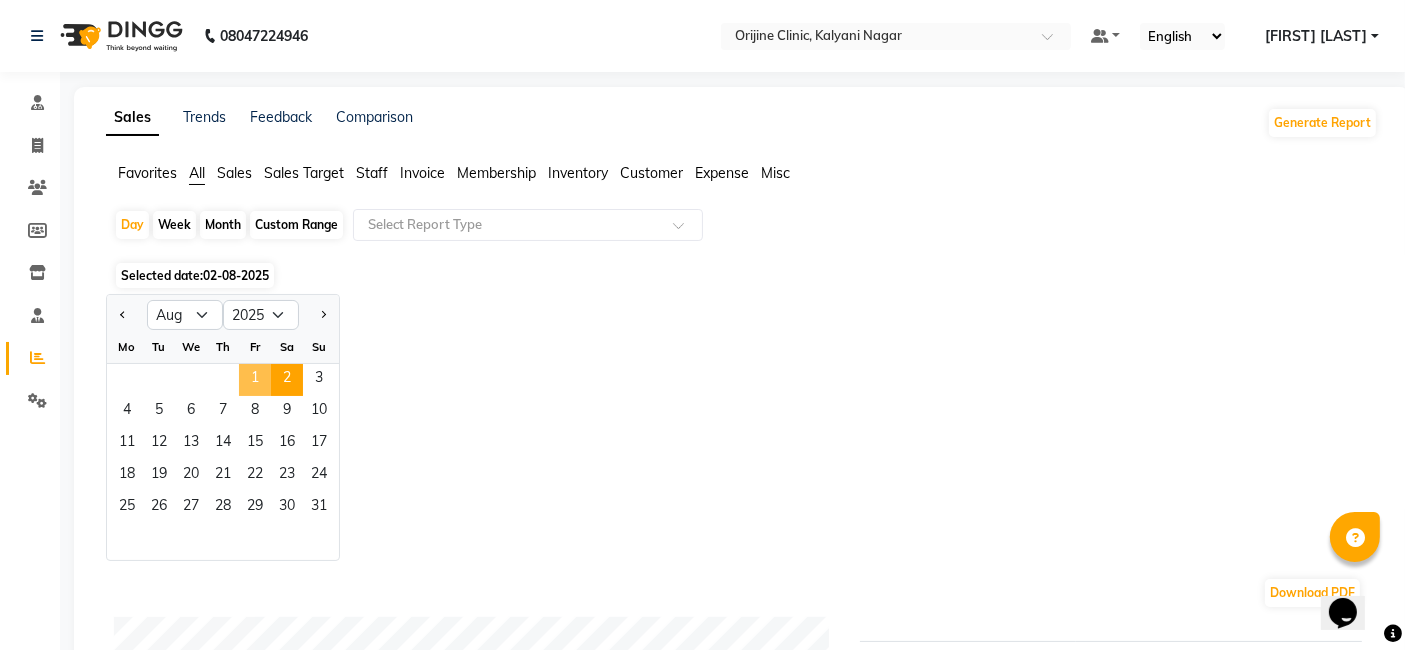 click on "1" 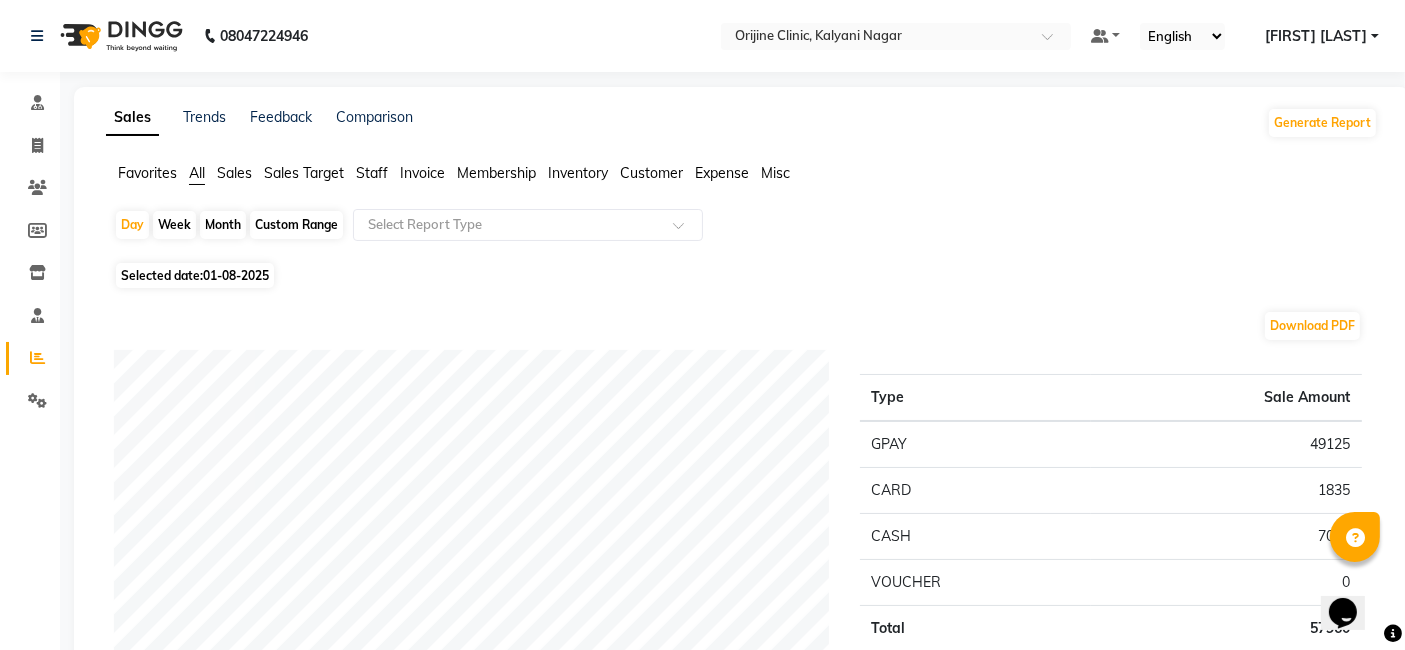 click on "Invoice" 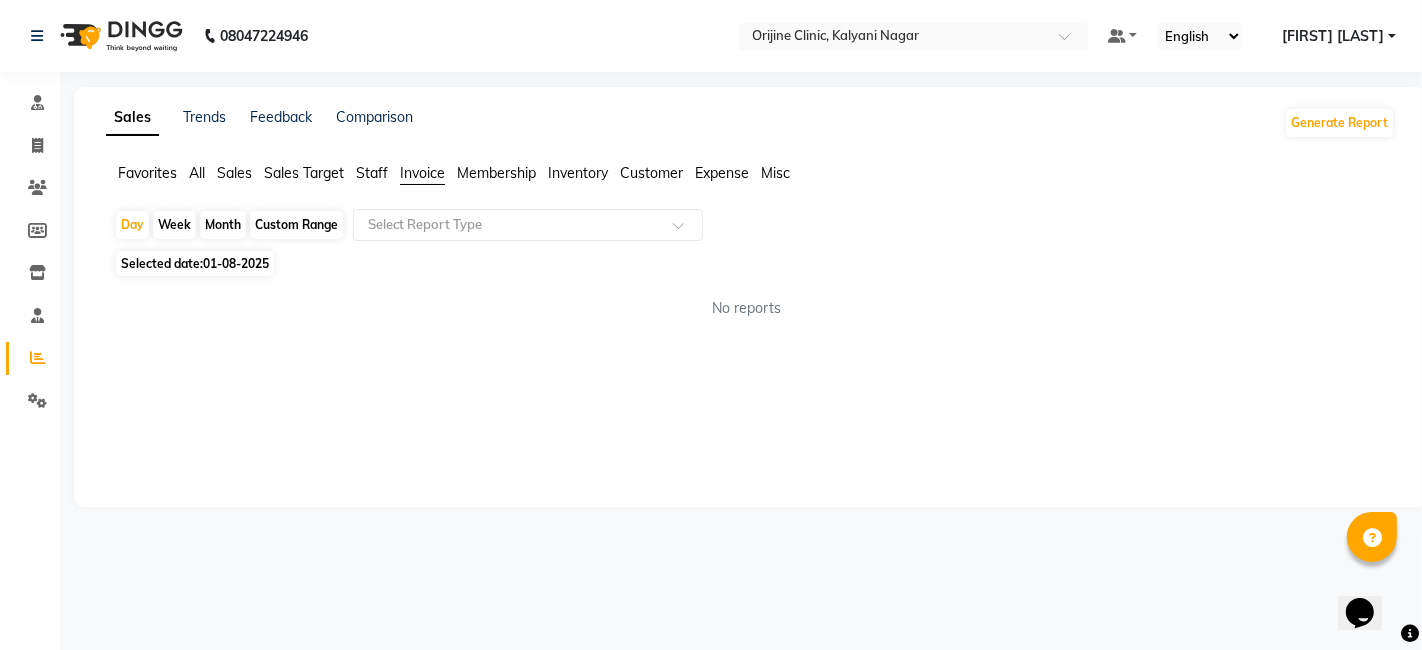 click on "Selected date:  01-08-2025" 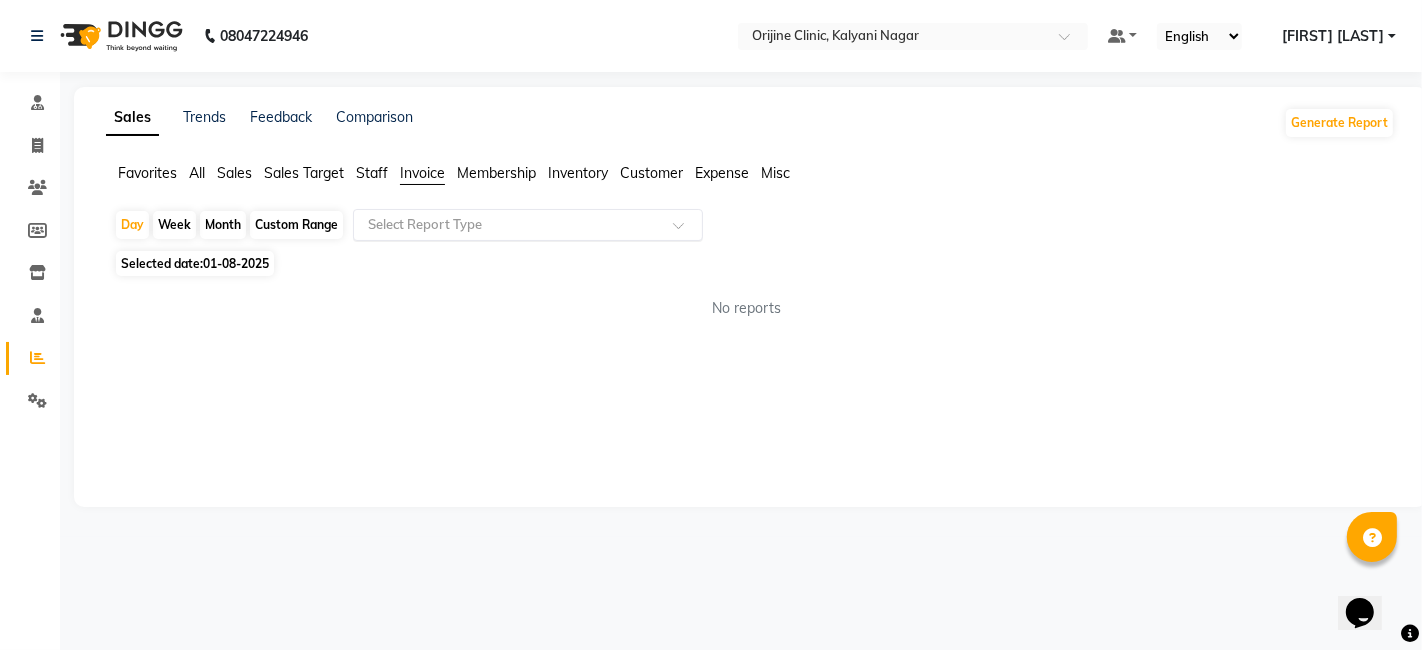 click 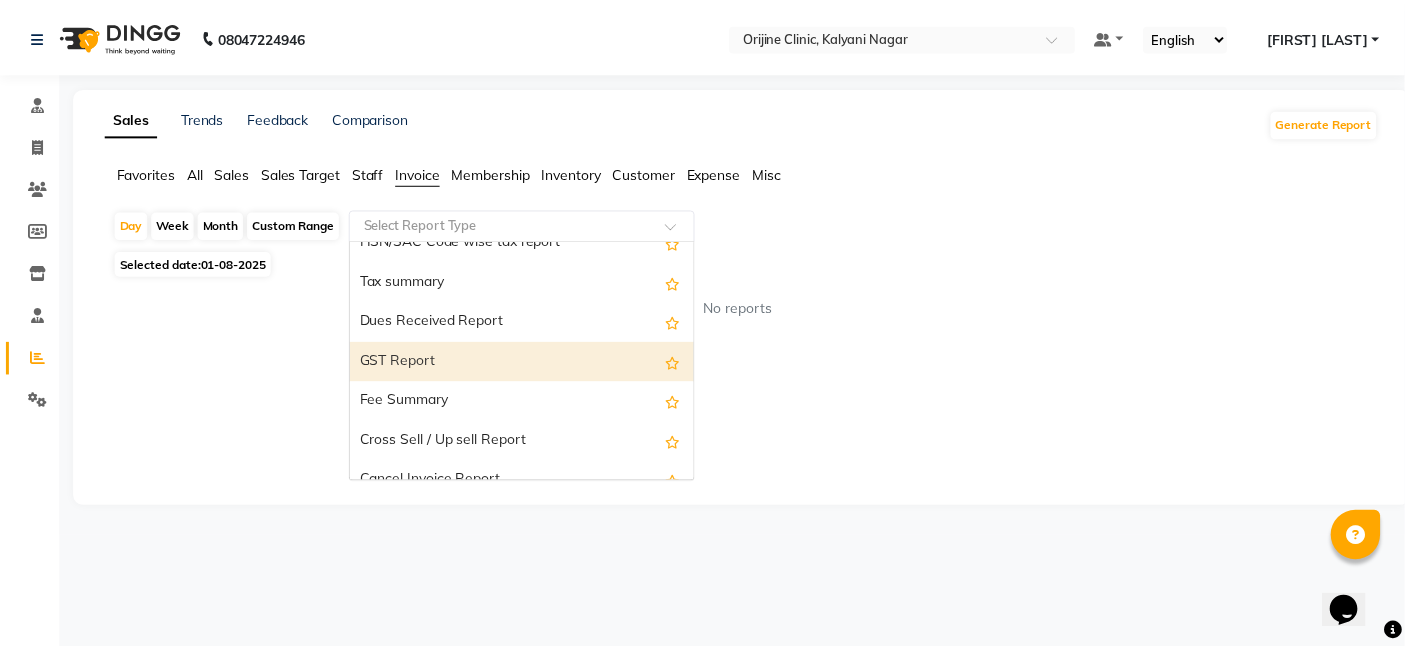 scroll, scrollTop: 300, scrollLeft: 0, axis: vertical 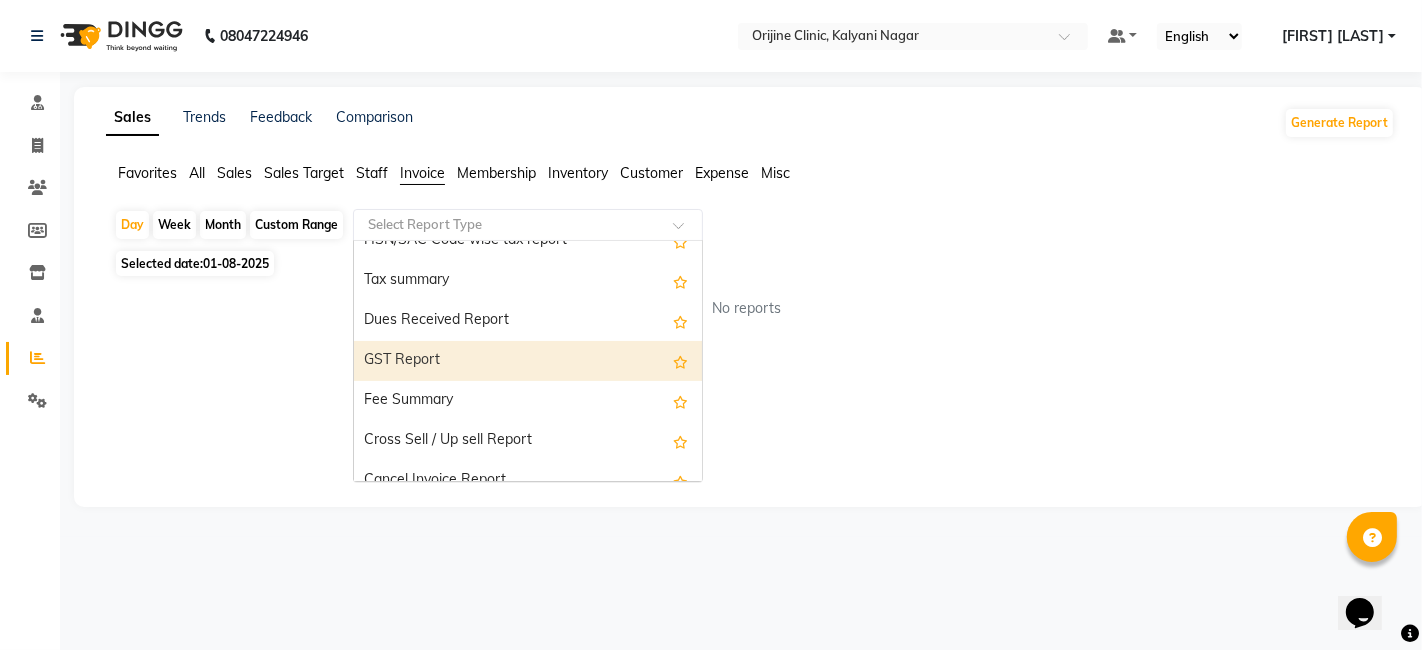 click on "GST Report" at bounding box center [528, 361] 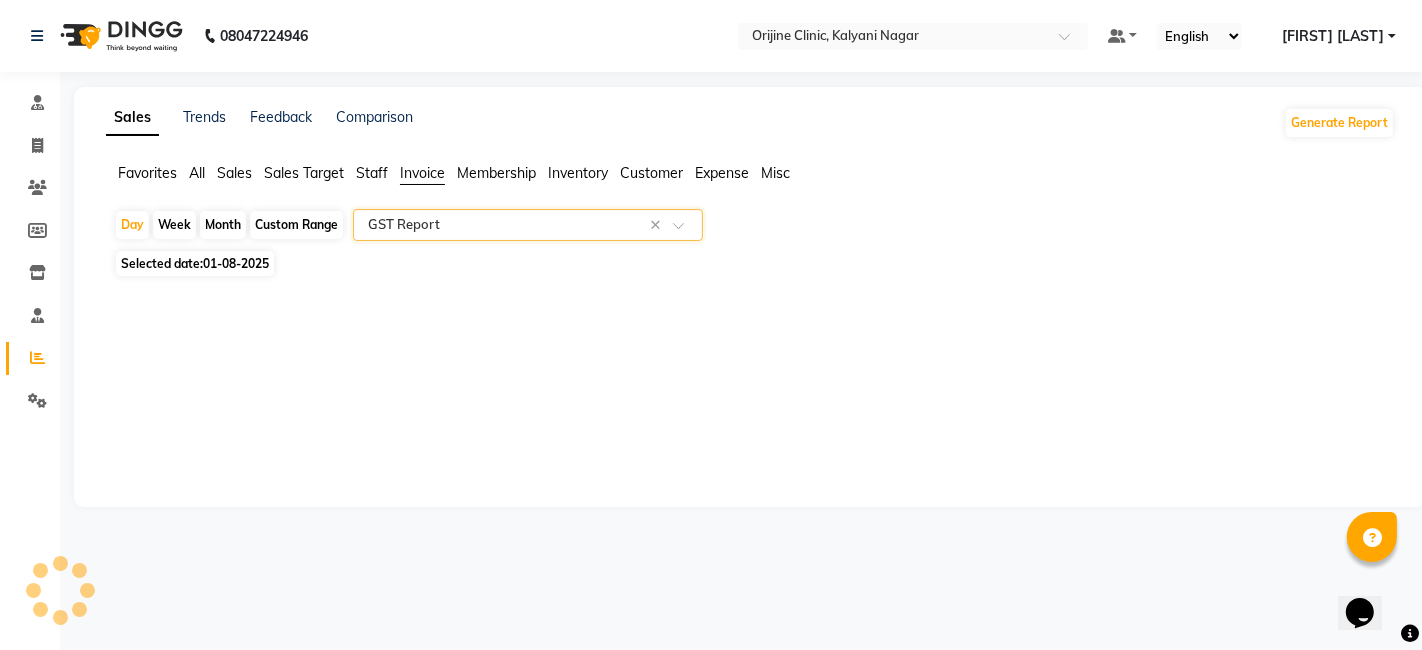 select on "full_report" 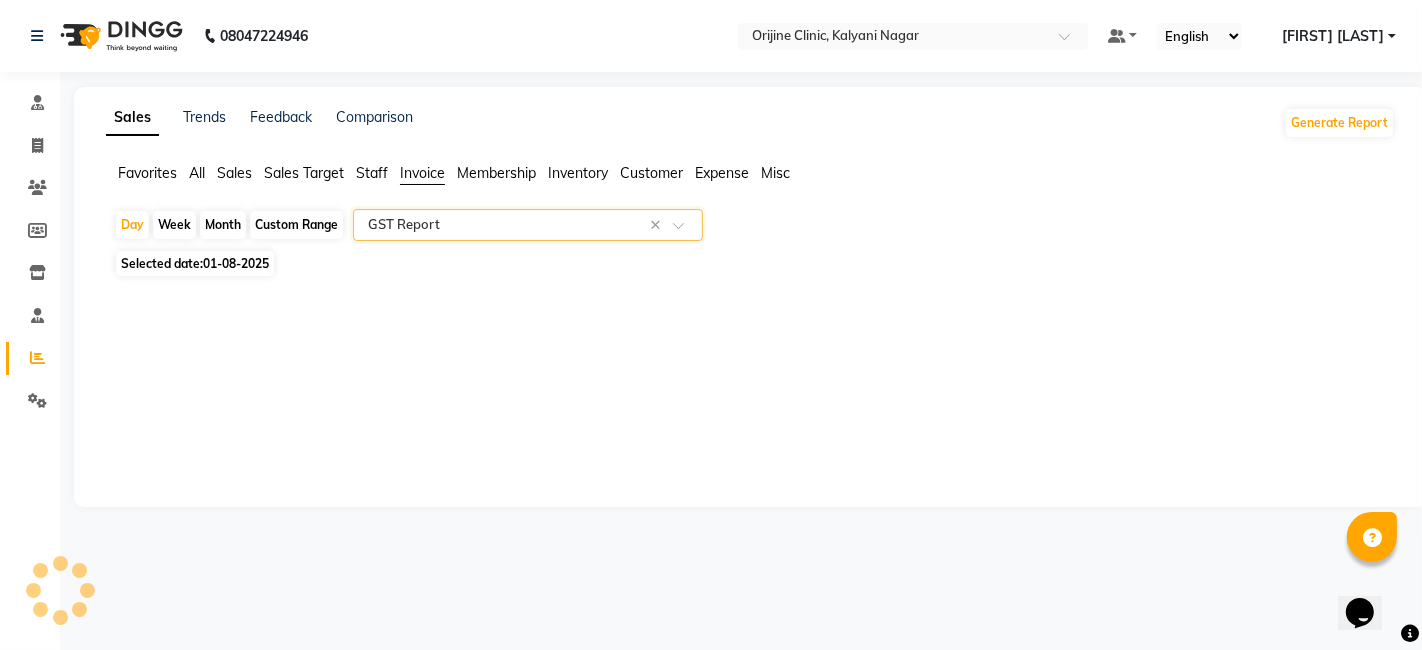 select on "csv" 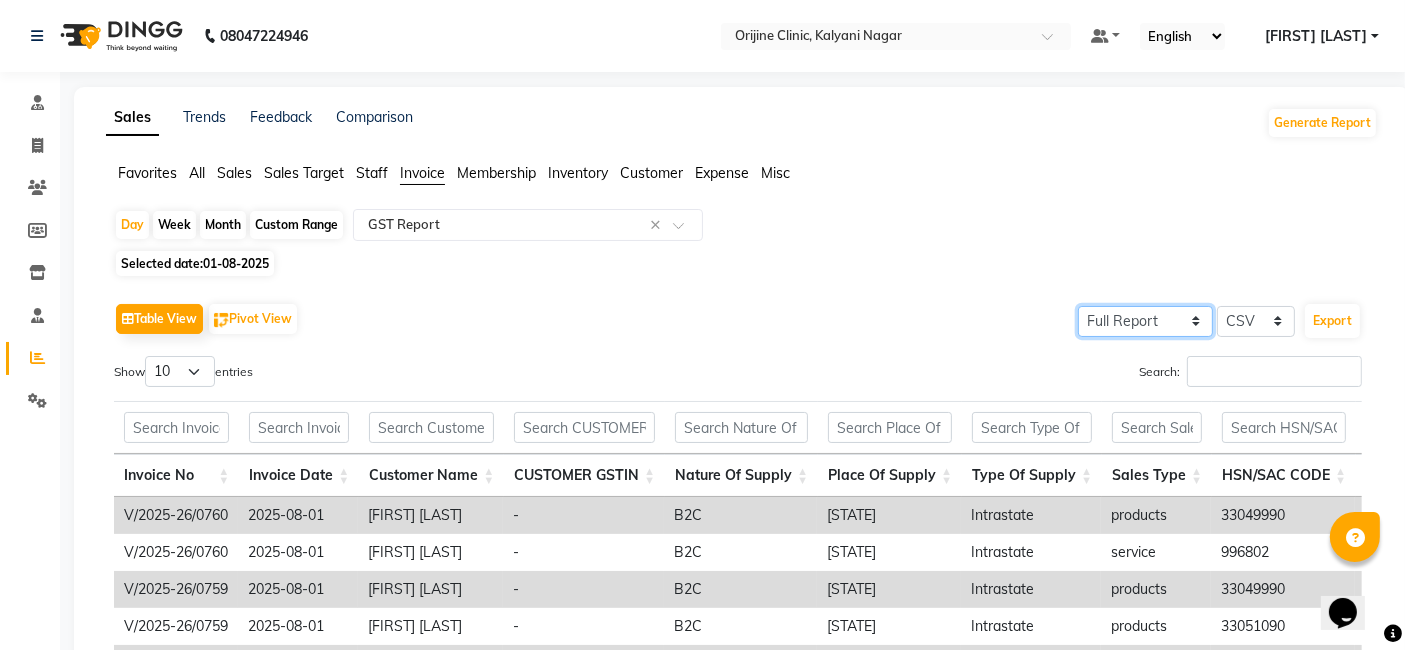 click on "Select Full Report Filtered Report" 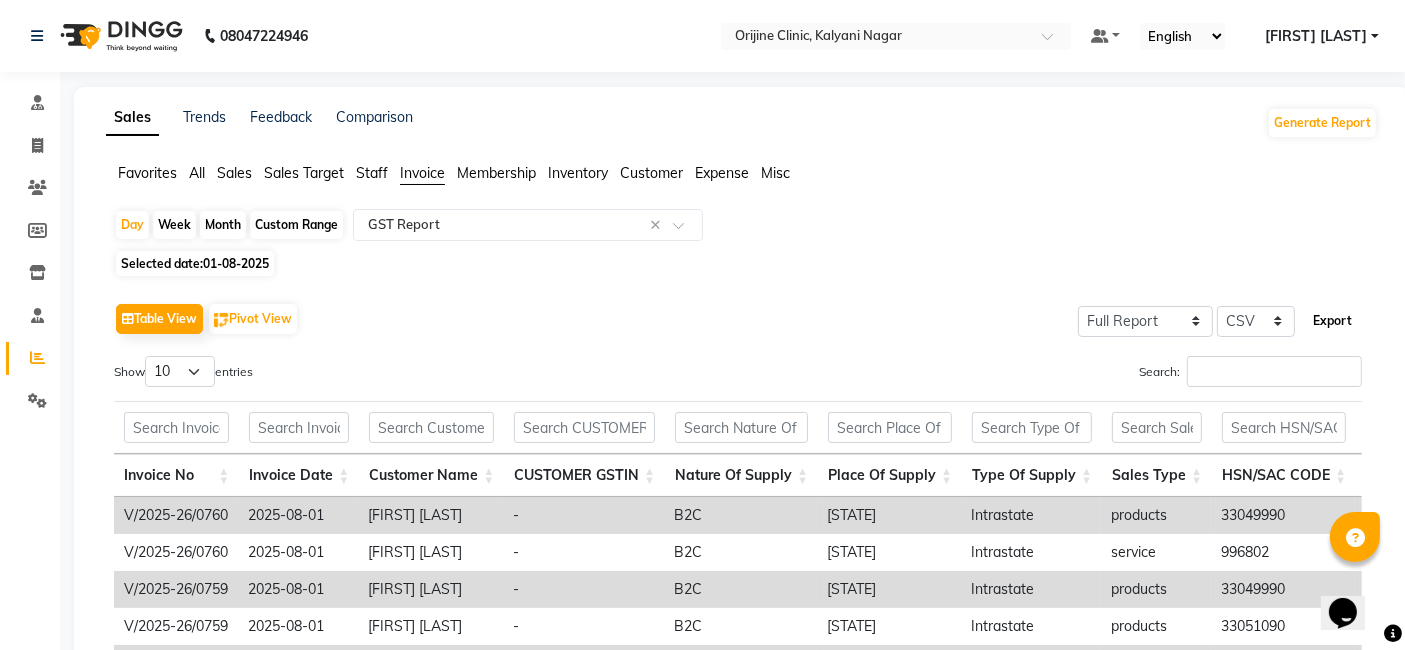 click on "Export" 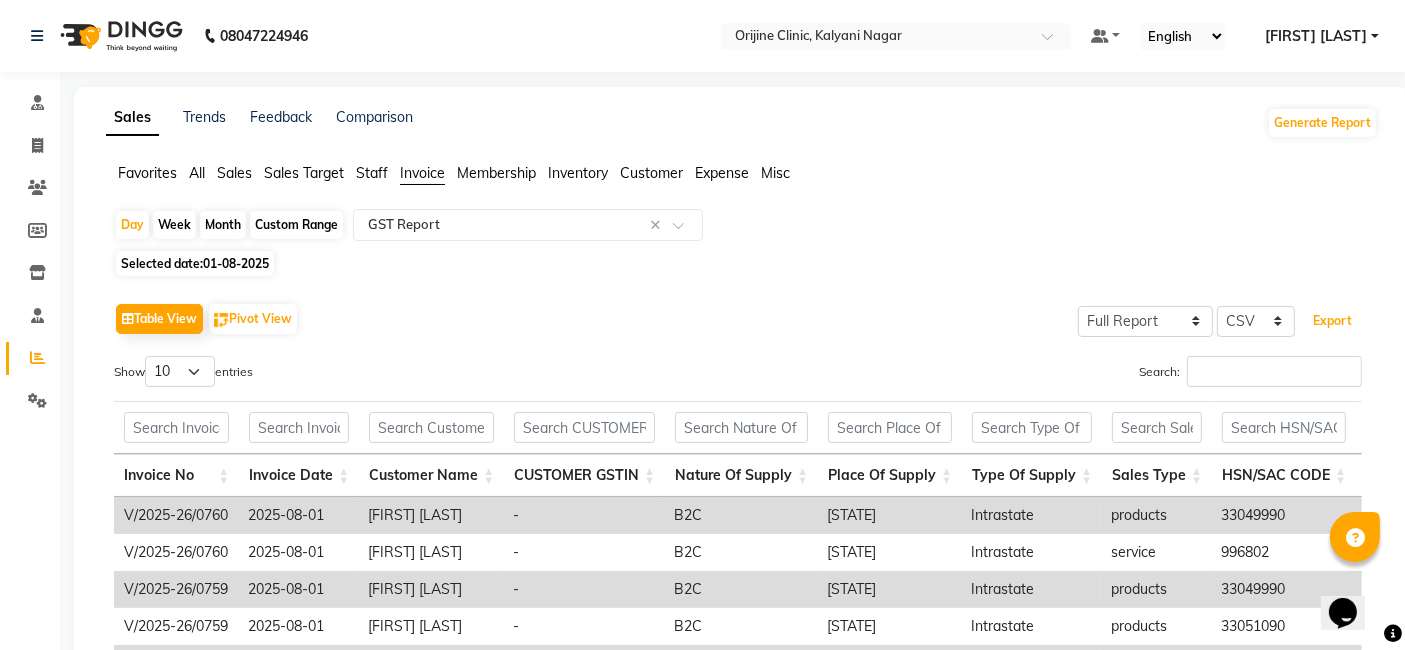 type 